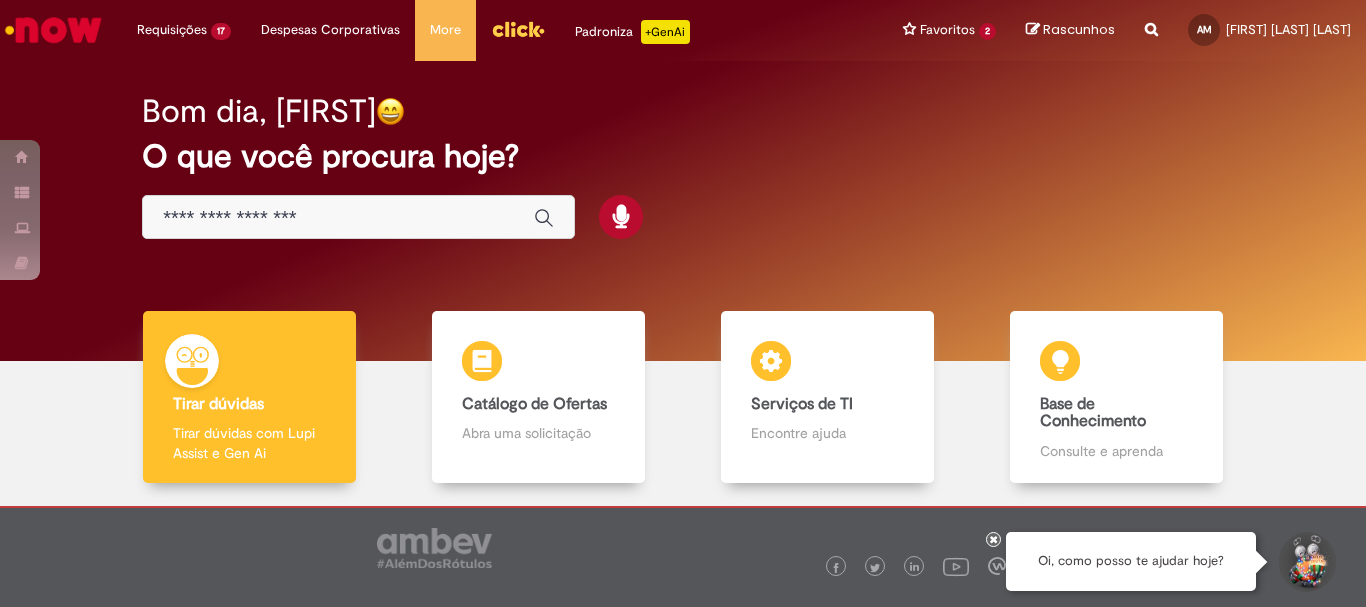 scroll, scrollTop: 0, scrollLeft: 0, axis: both 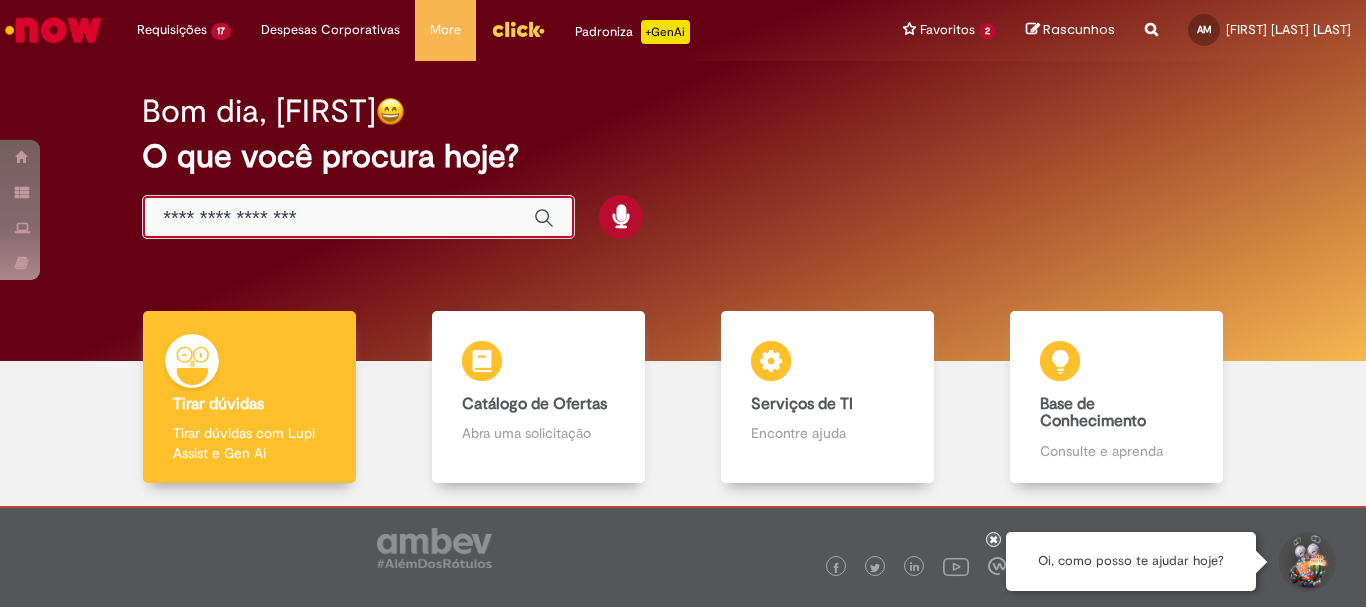 click at bounding box center [338, 218] 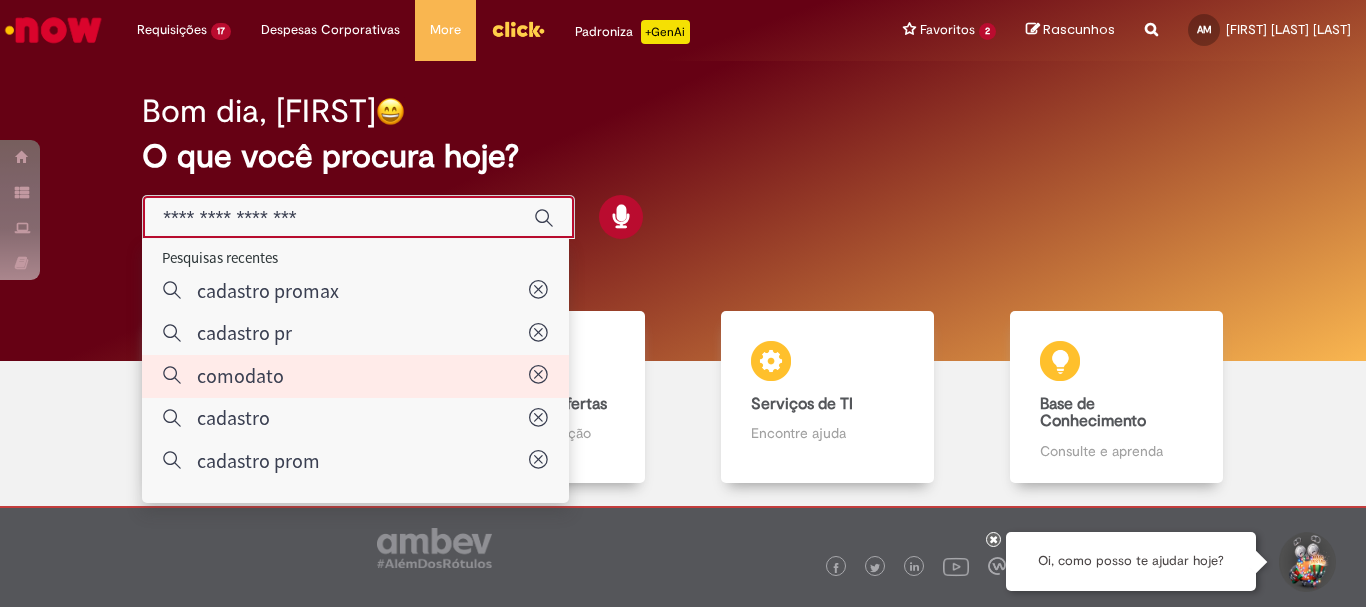 type on "********" 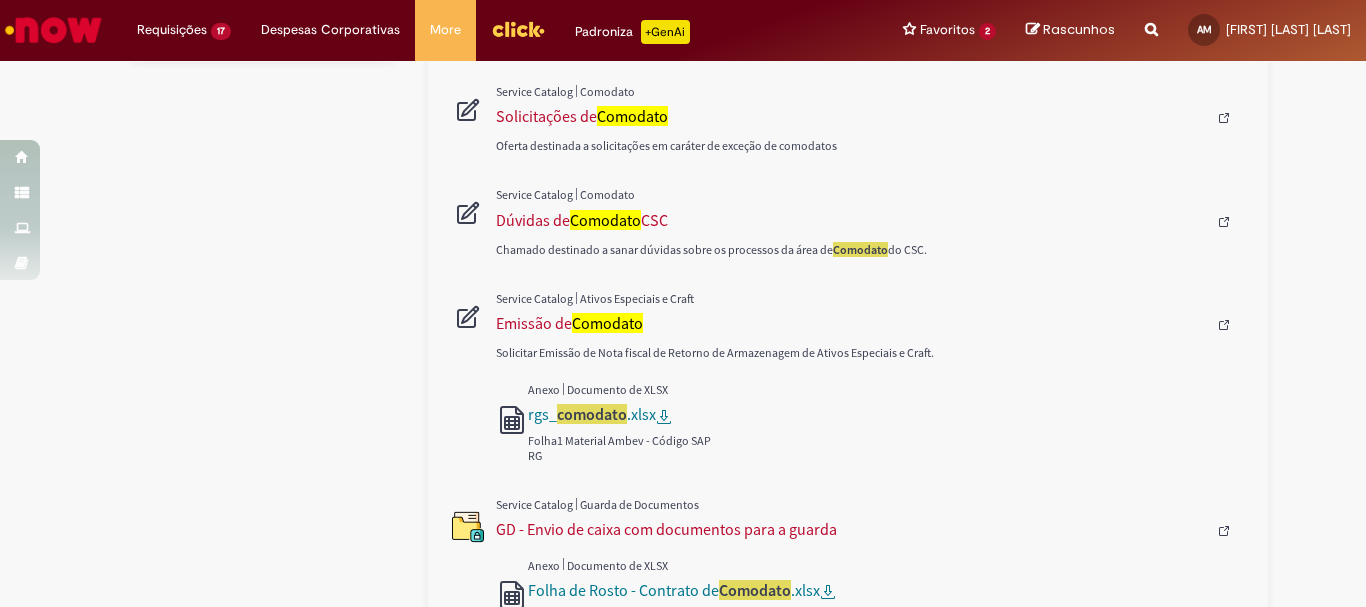 scroll, scrollTop: 400, scrollLeft: 0, axis: vertical 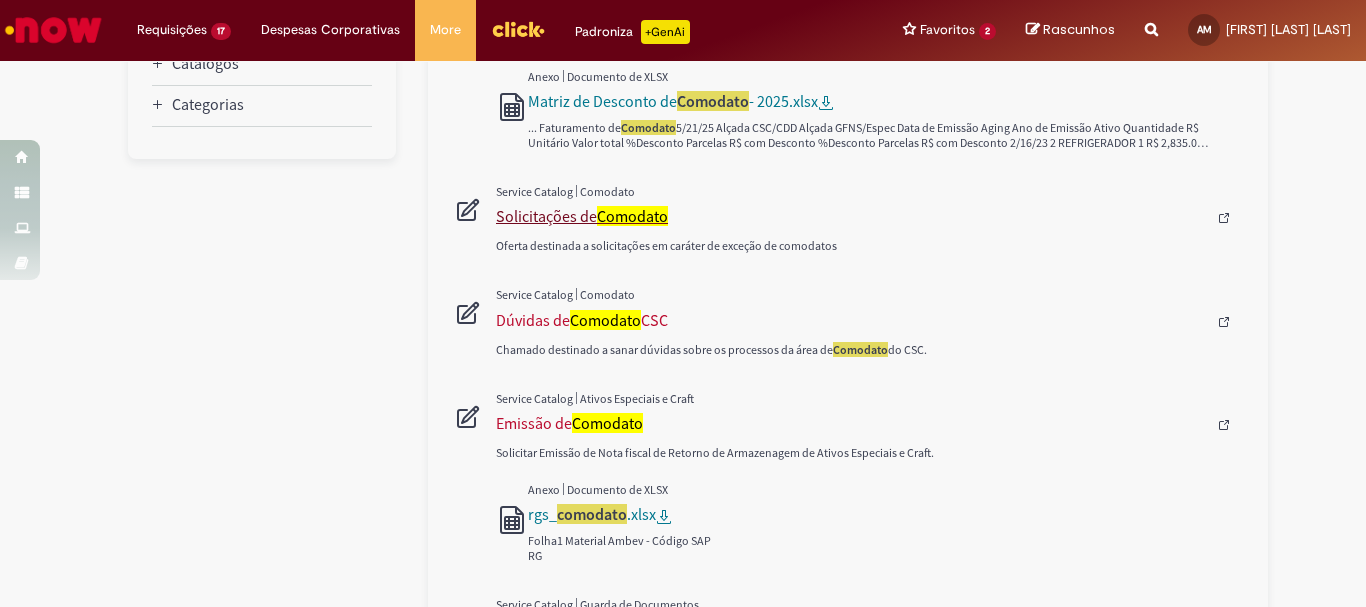 click on "Comodato" at bounding box center [632, 216] 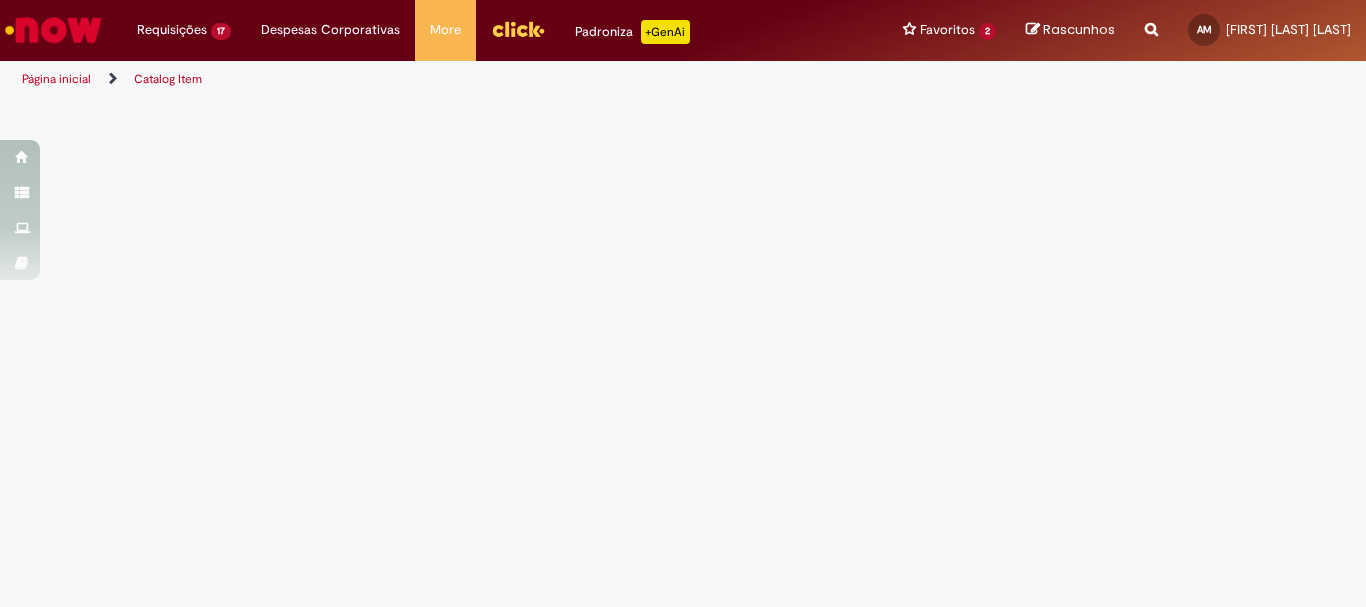 scroll, scrollTop: 0, scrollLeft: 0, axis: both 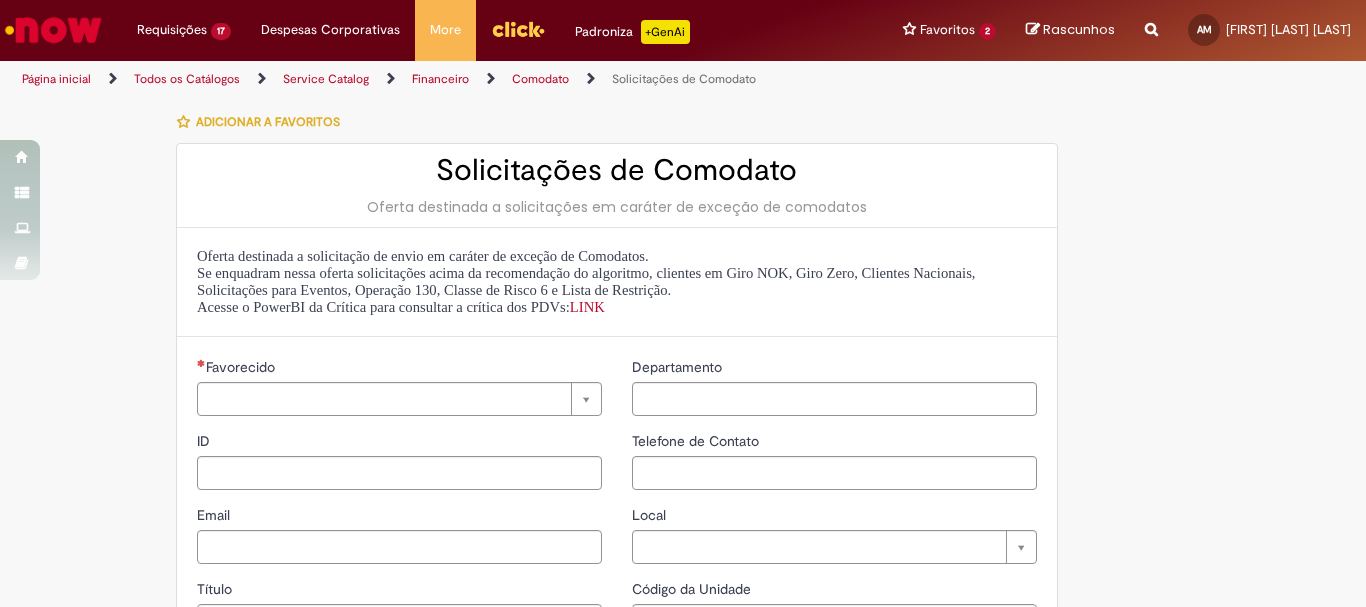 type on "********" 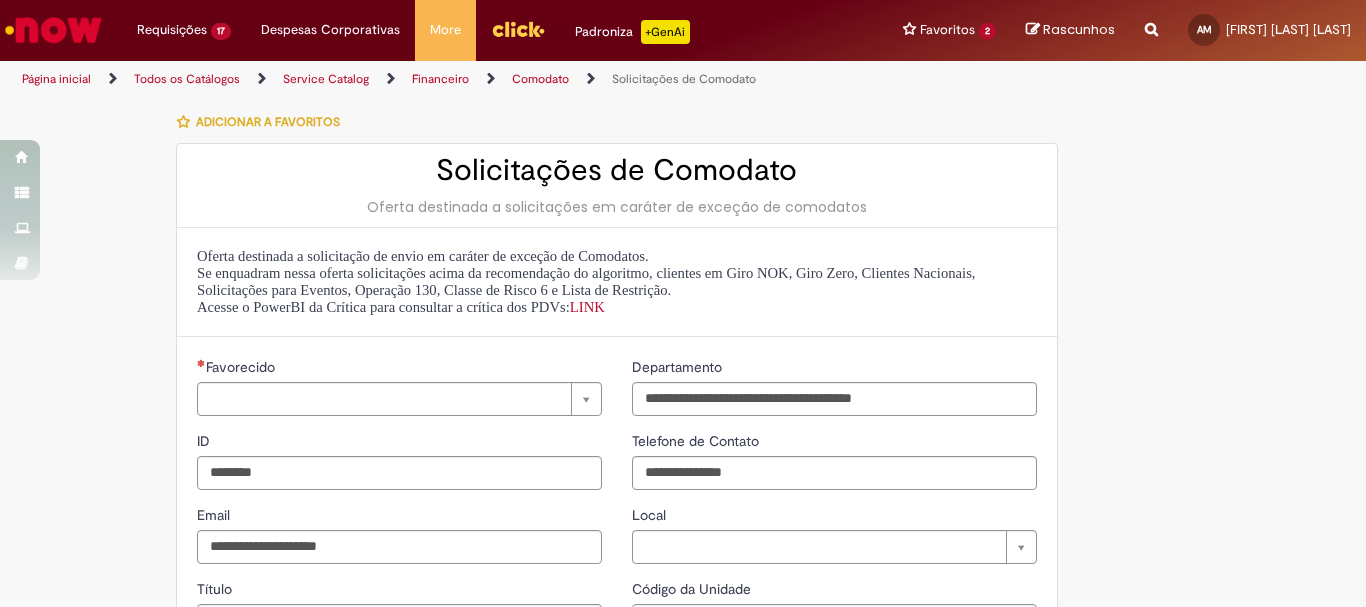 type on "**********" 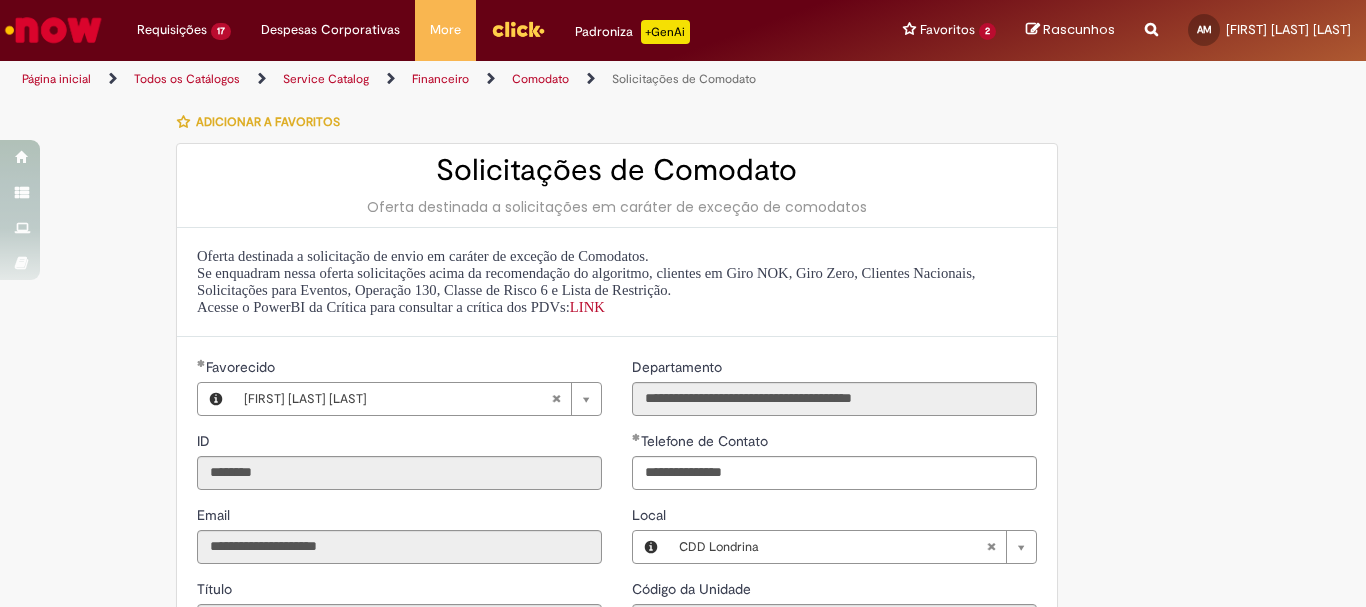type on "**********" 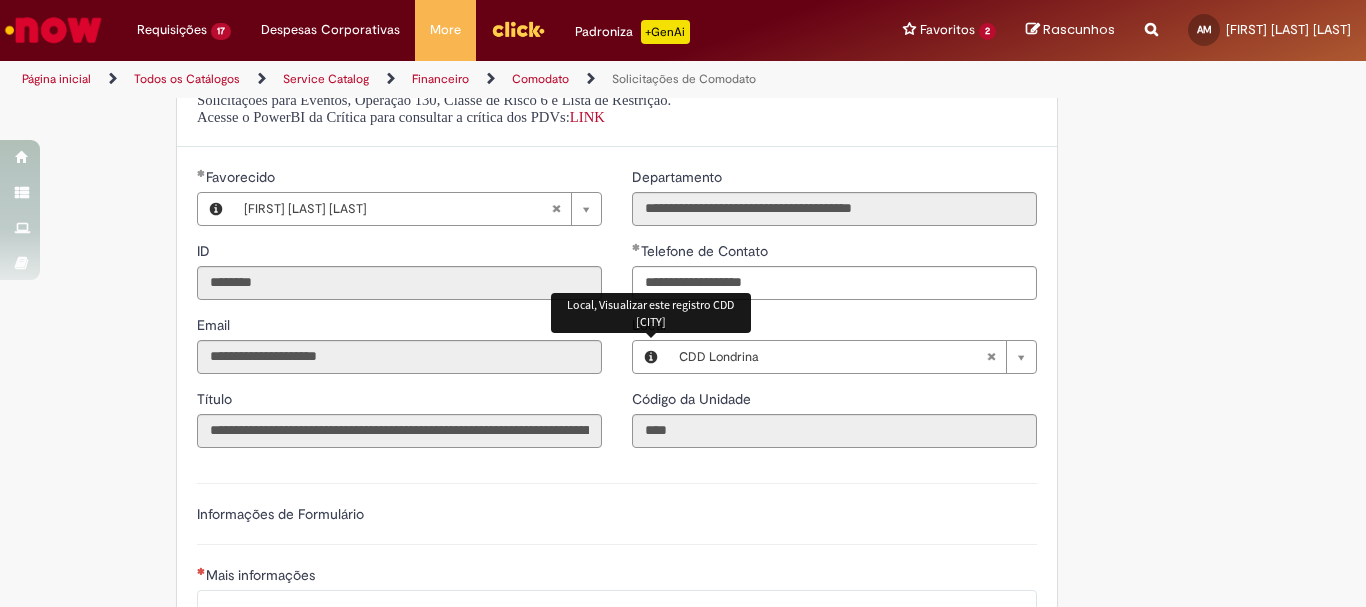 scroll, scrollTop: 490, scrollLeft: 0, axis: vertical 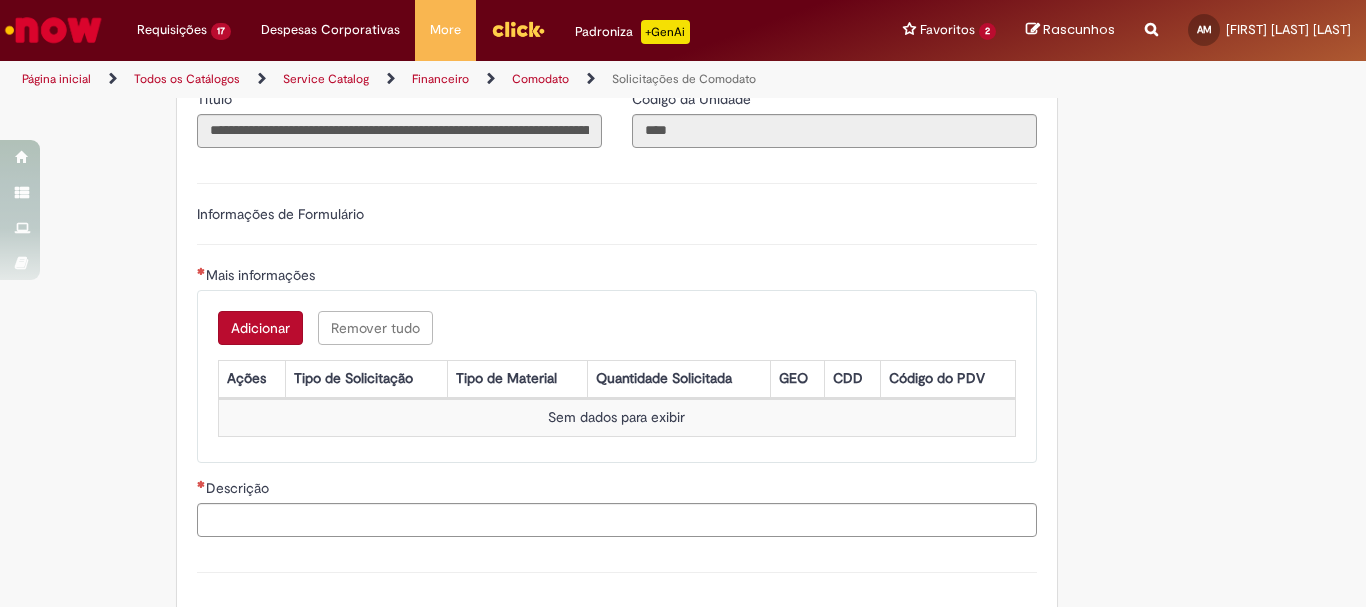 click on "Adicionar" at bounding box center [260, 328] 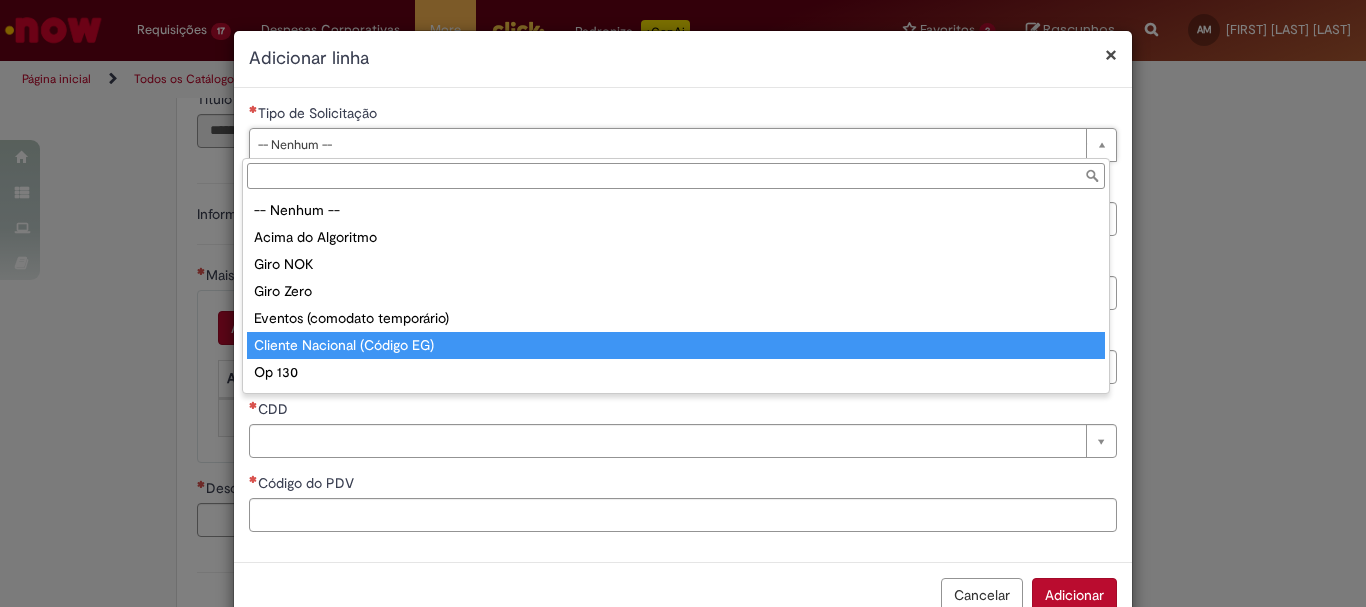 scroll, scrollTop: 51, scrollLeft: 0, axis: vertical 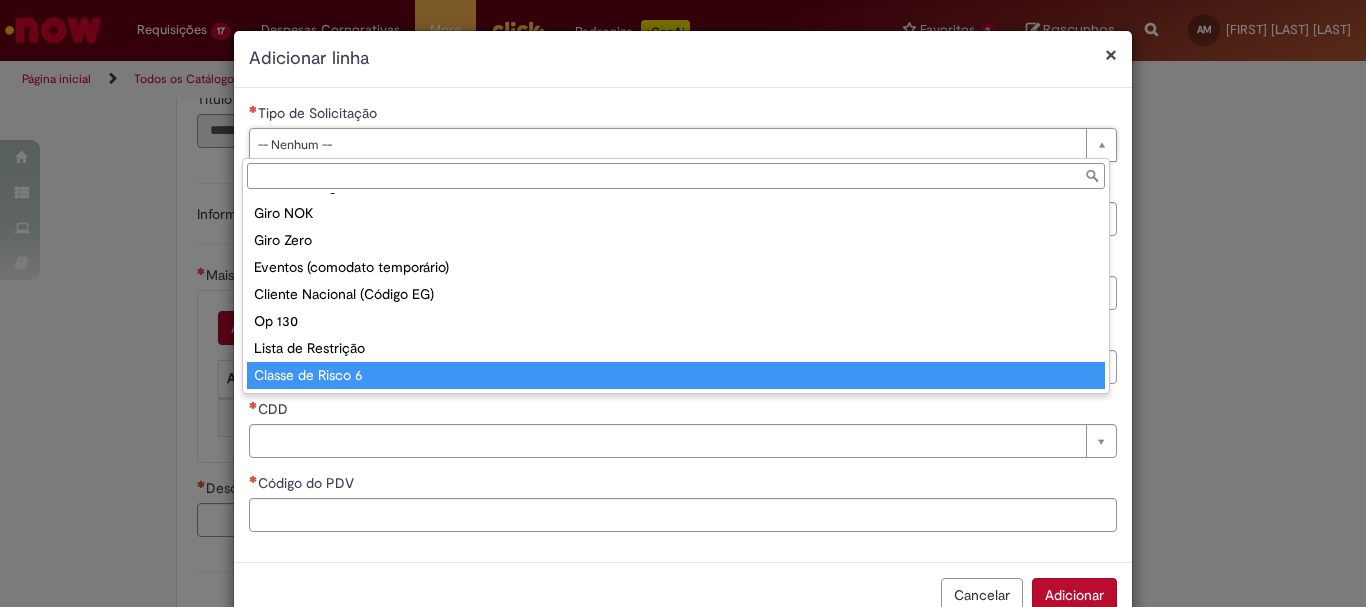 type on "**********" 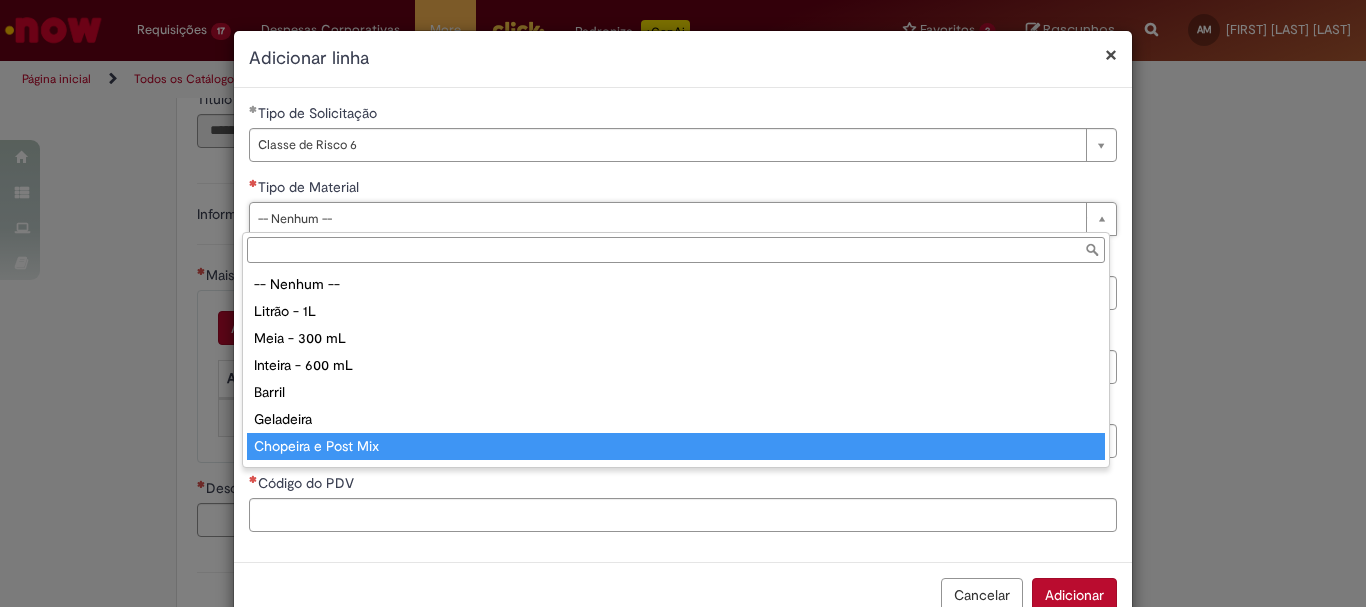 type on "**********" 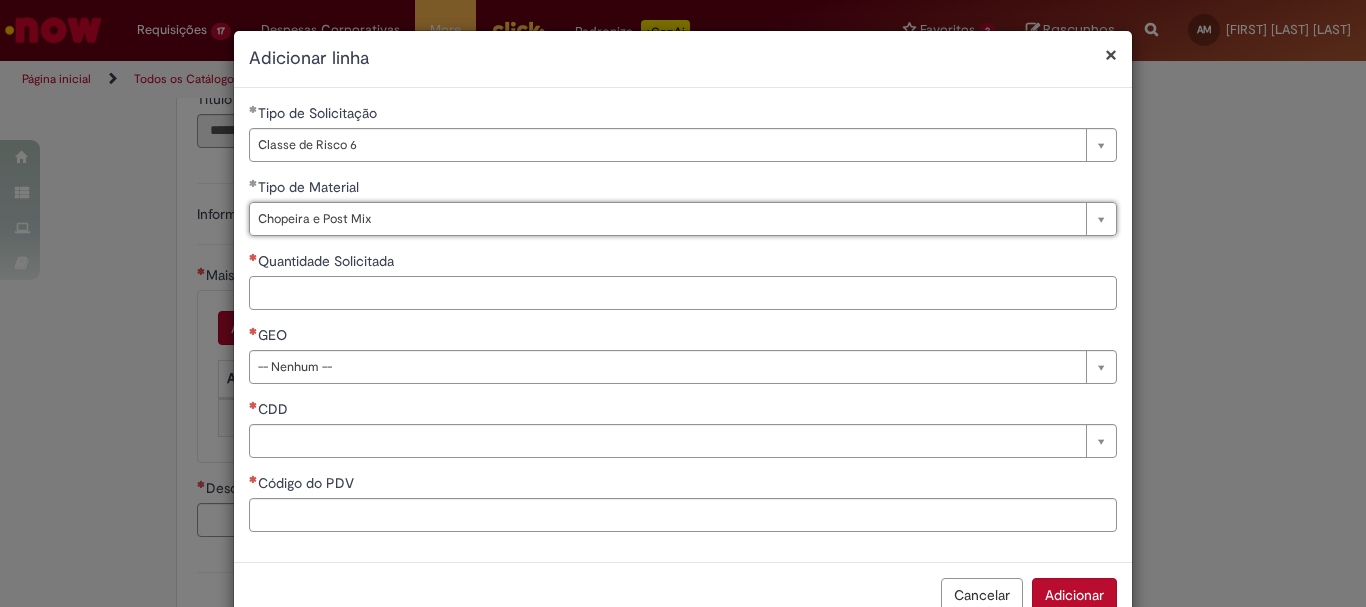 click on "Quantidade Solicitada" at bounding box center [683, 293] 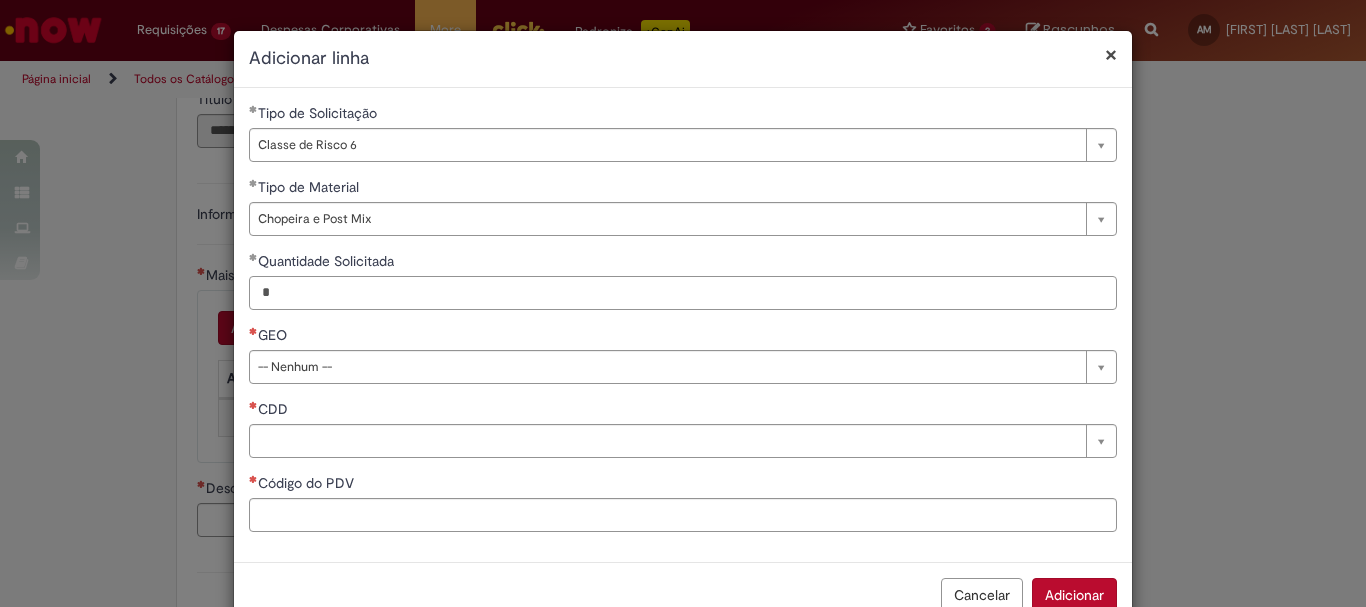 type on "*" 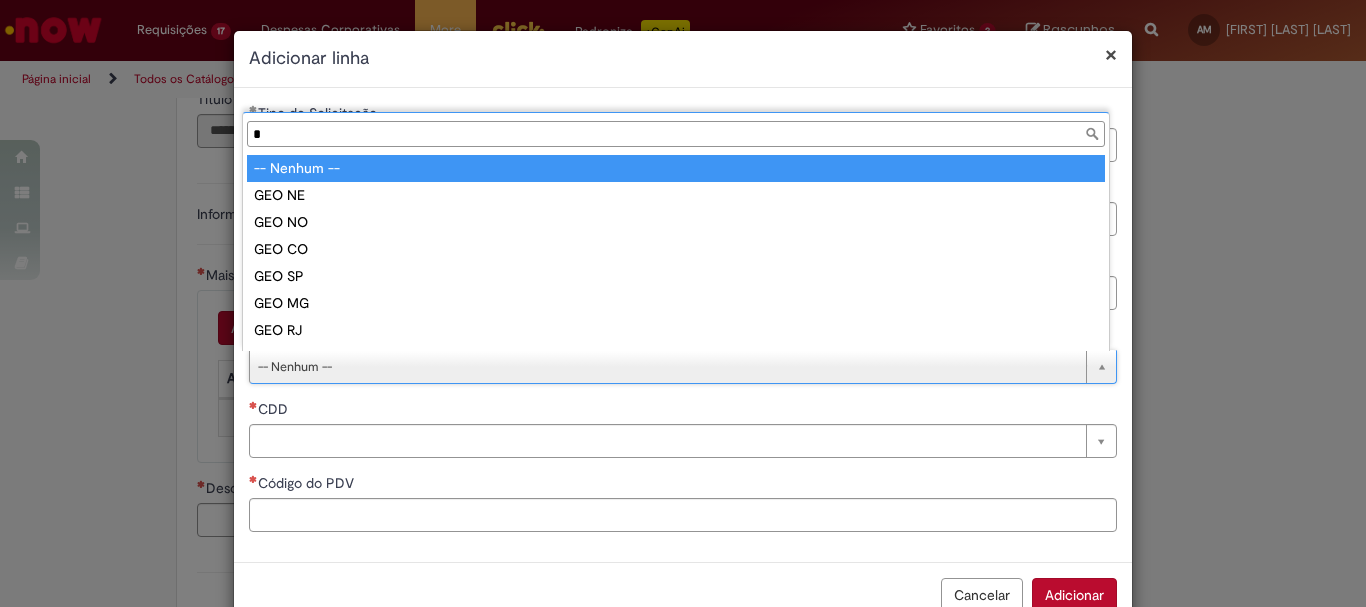 type on "**" 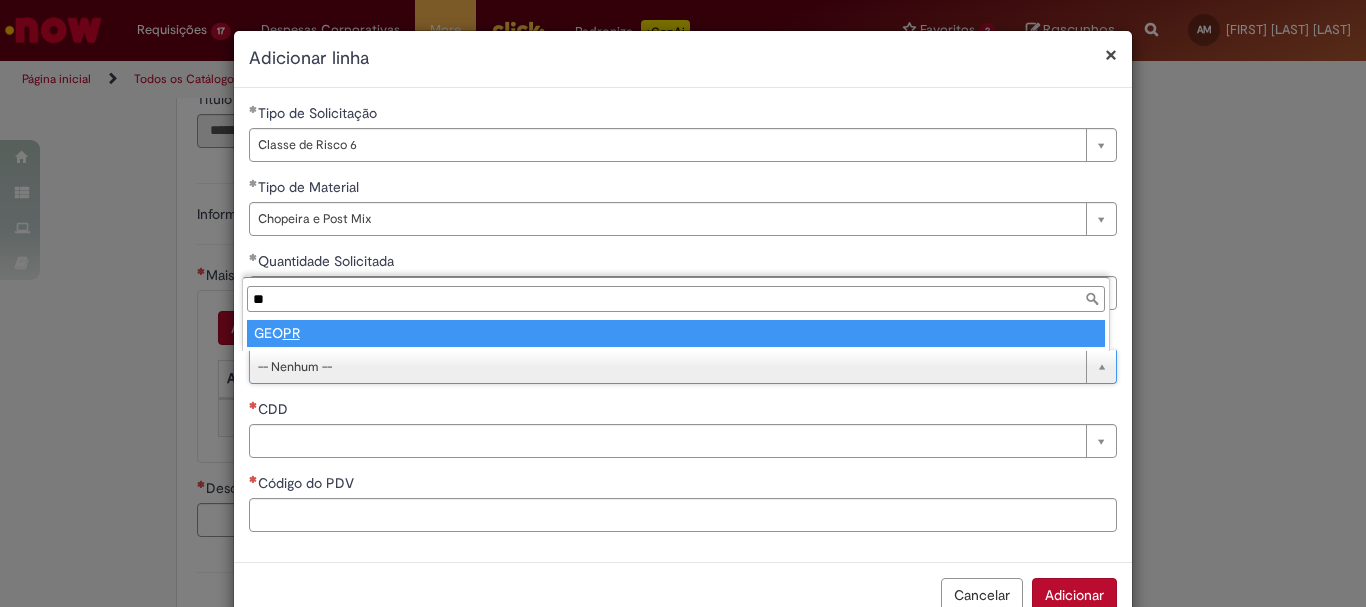 type on "******" 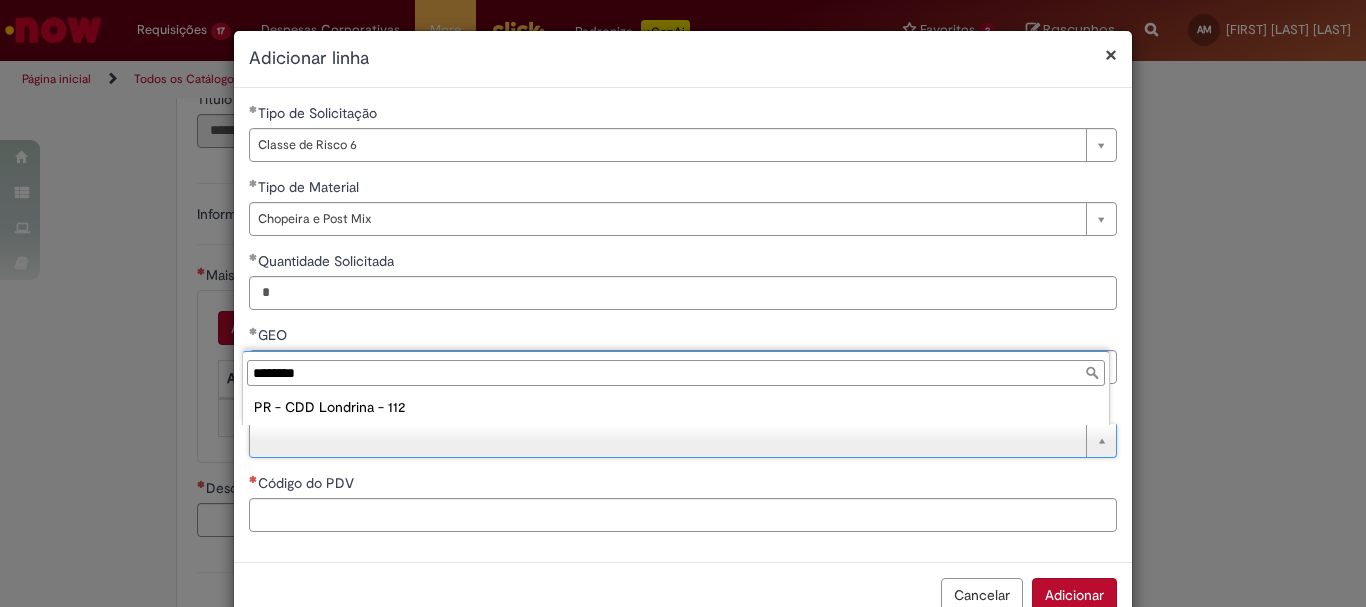 type on "********" 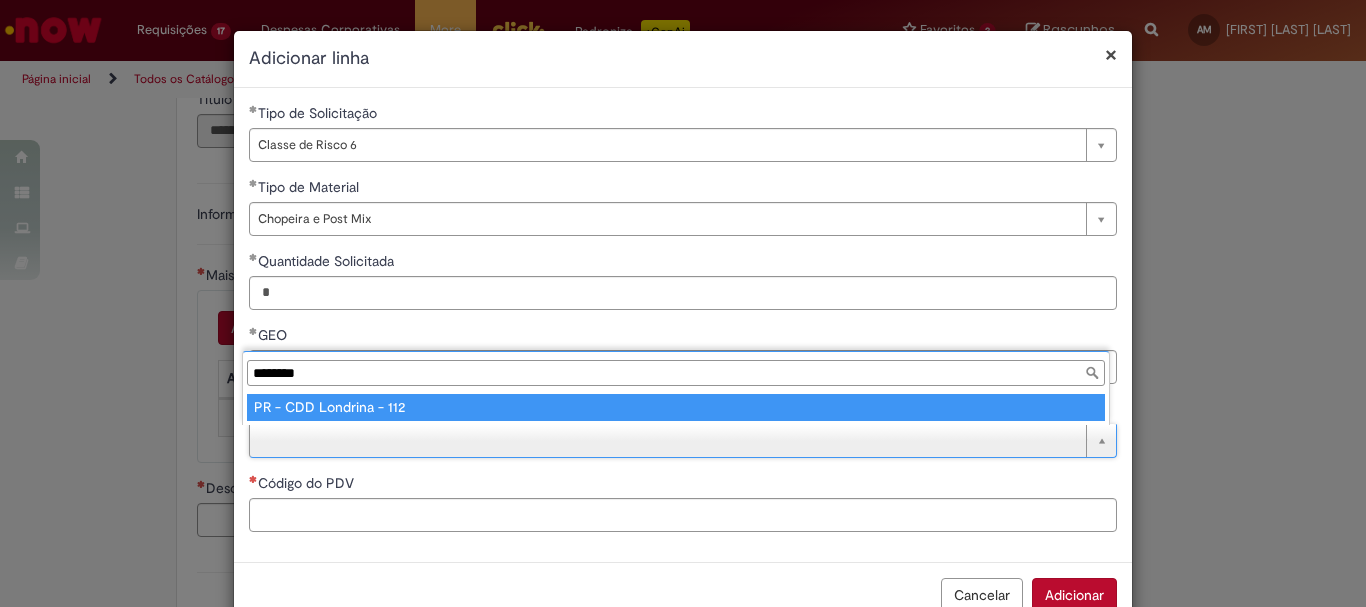 type on "**********" 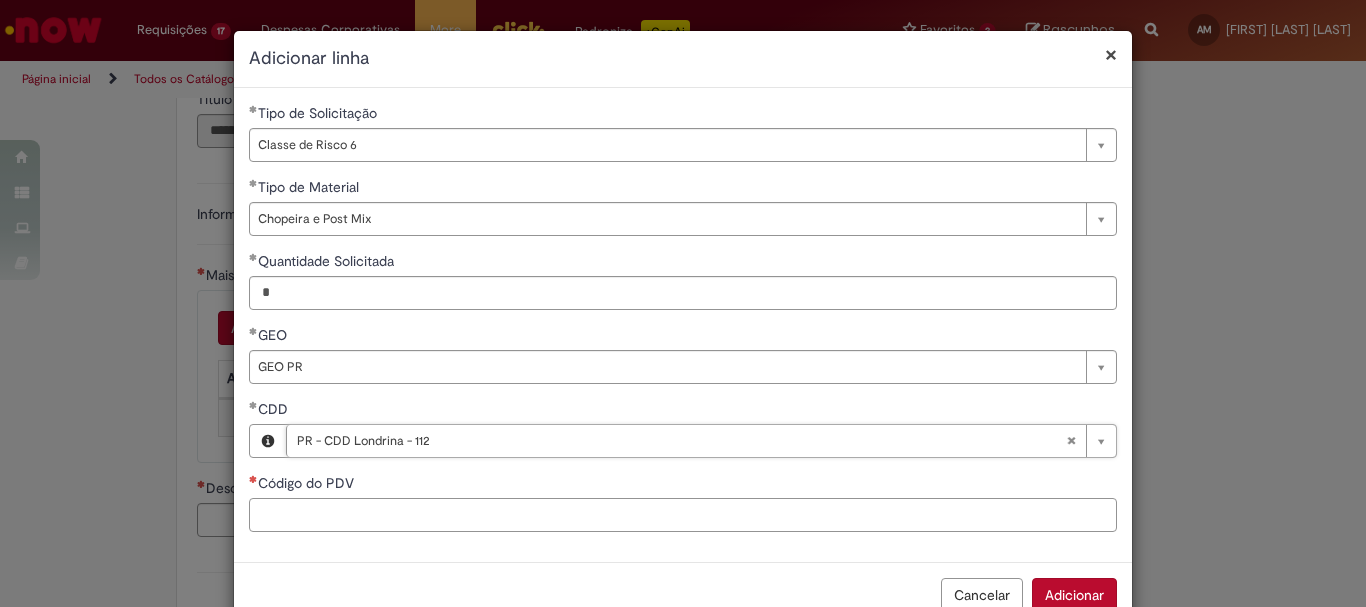 click on "Código do PDV" at bounding box center (683, 515) 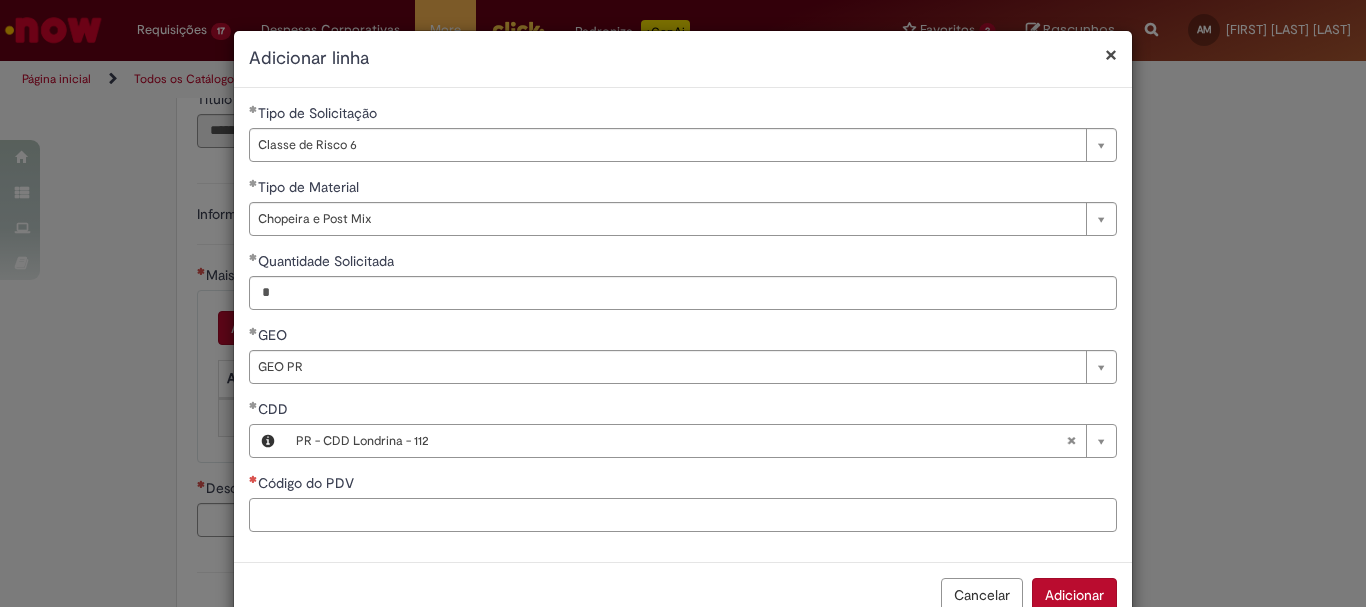 scroll, scrollTop: 51, scrollLeft: 0, axis: vertical 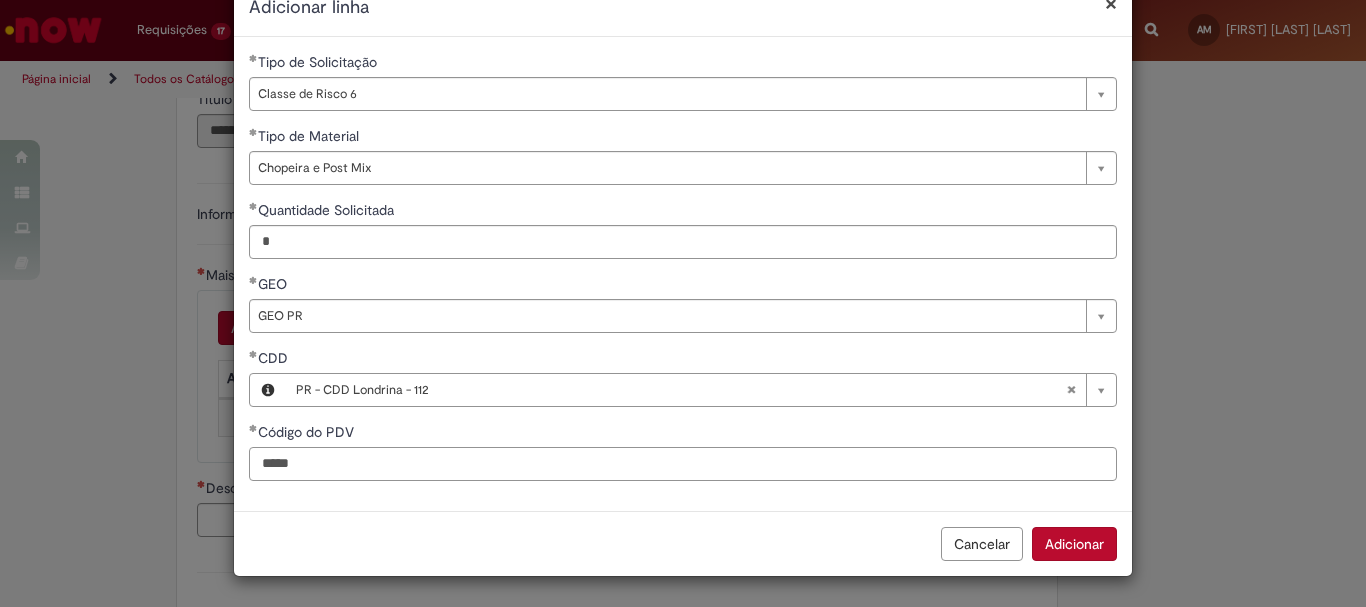 type on "*****" 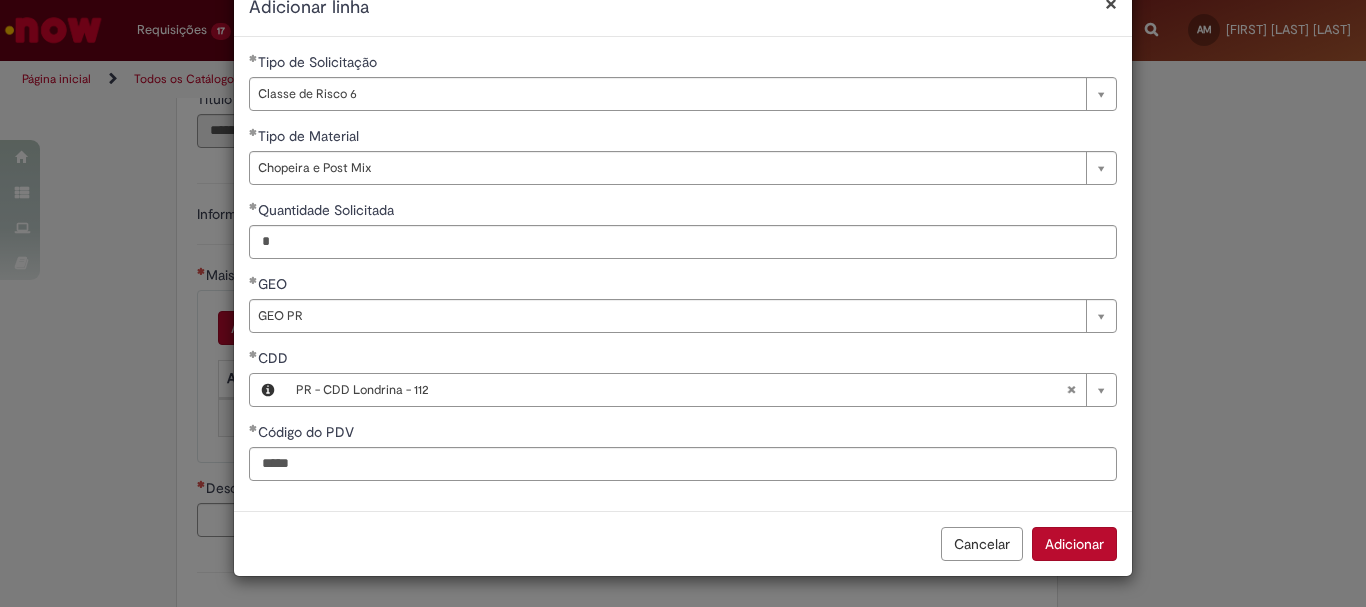 type 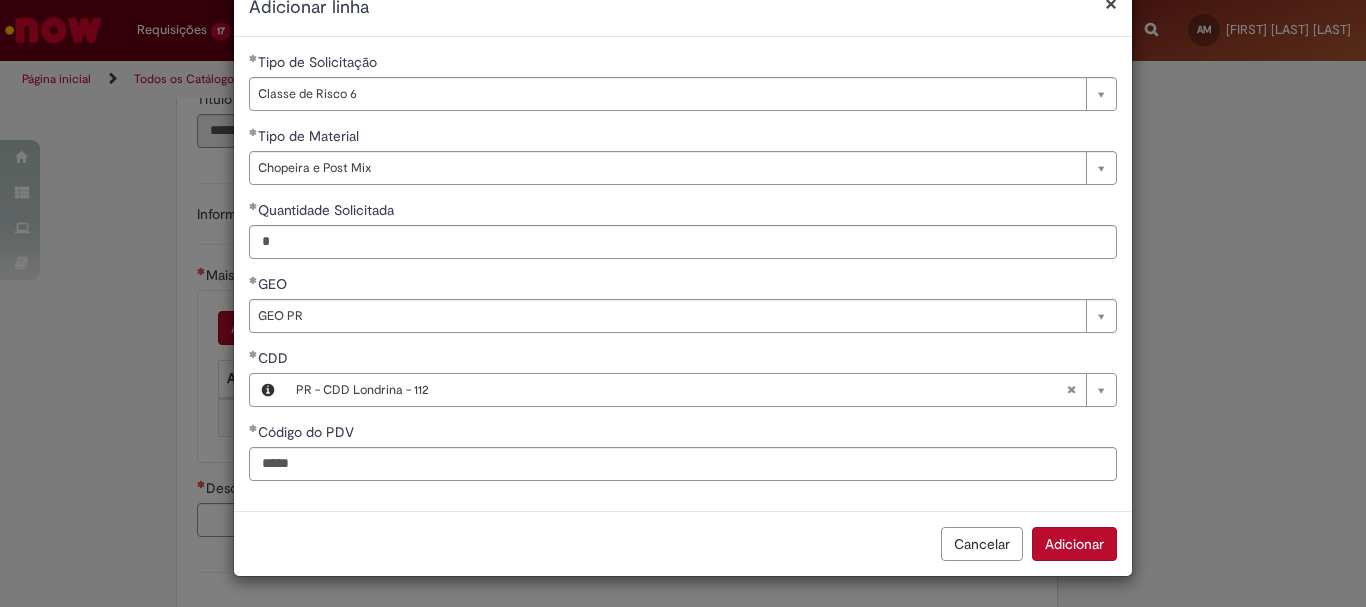 click on "Adicionar" at bounding box center [1074, 544] 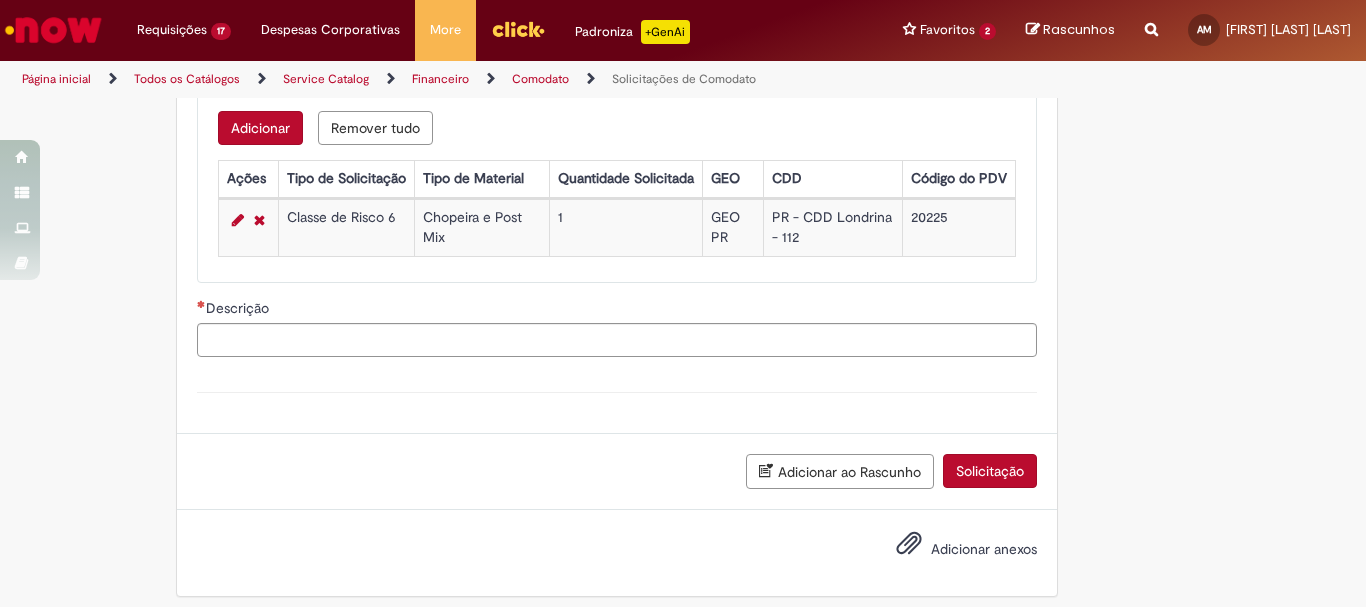 scroll, scrollTop: 710, scrollLeft: 0, axis: vertical 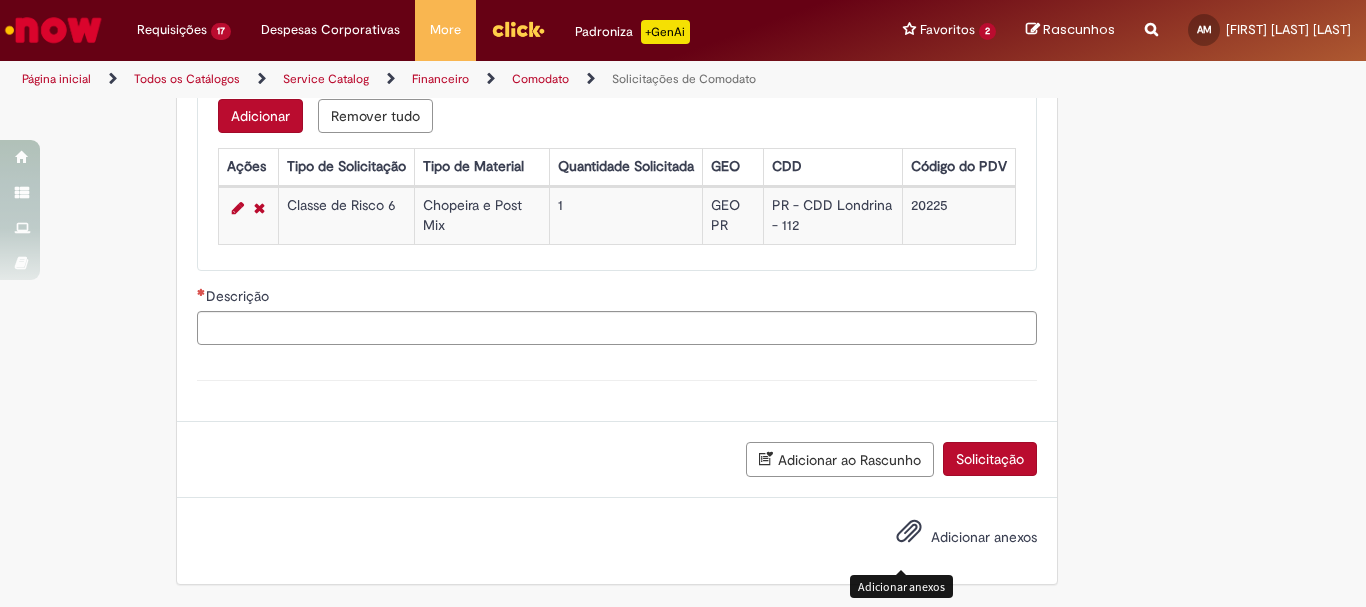 click on "Adicionar anexos" at bounding box center (909, 536) 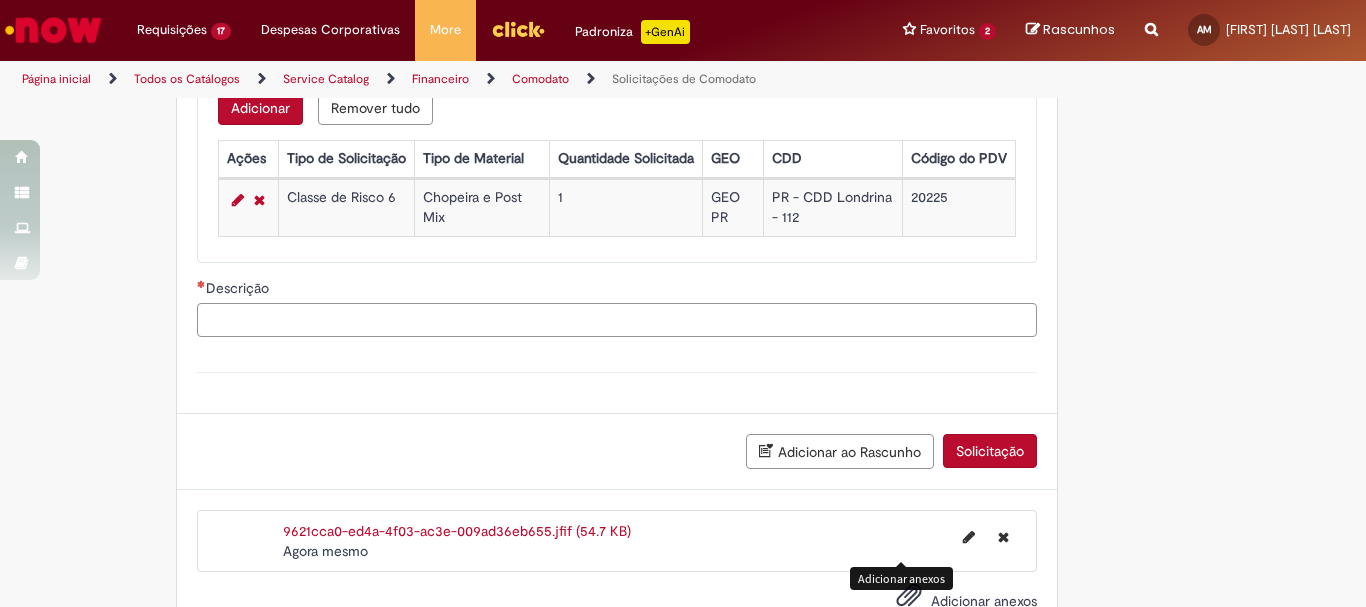 click on "Descrição" at bounding box center [617, 320] 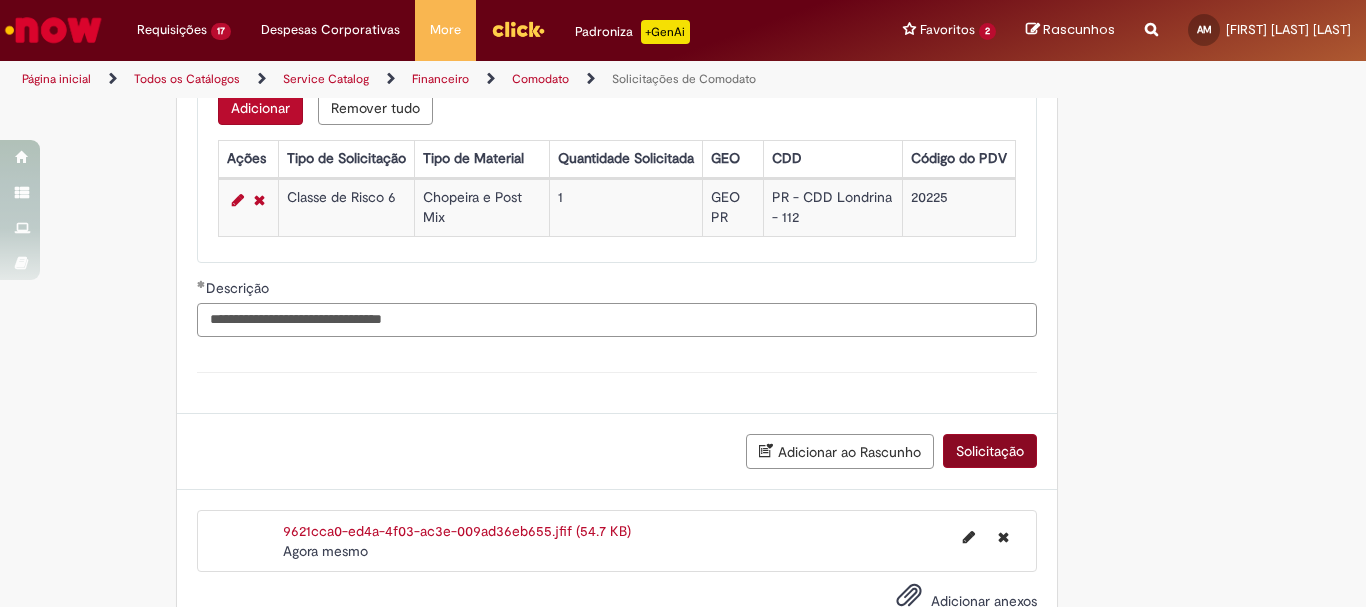 type on "**********" 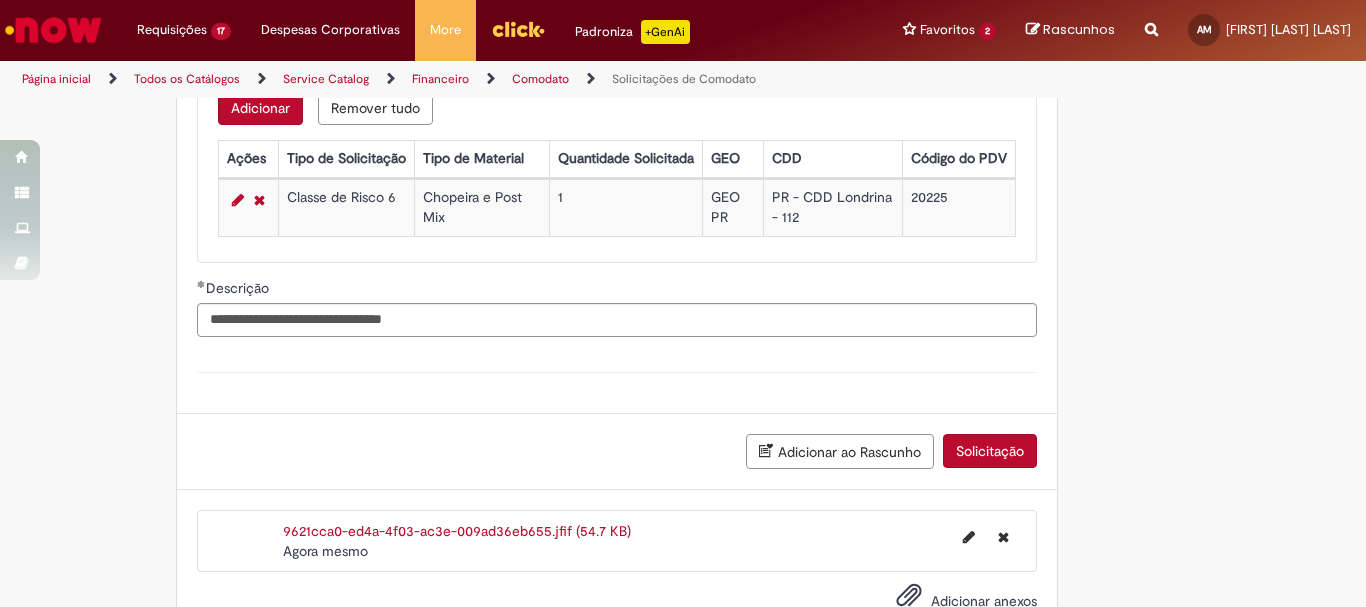 click on "Solicitação" at bounding box center (990, 451) 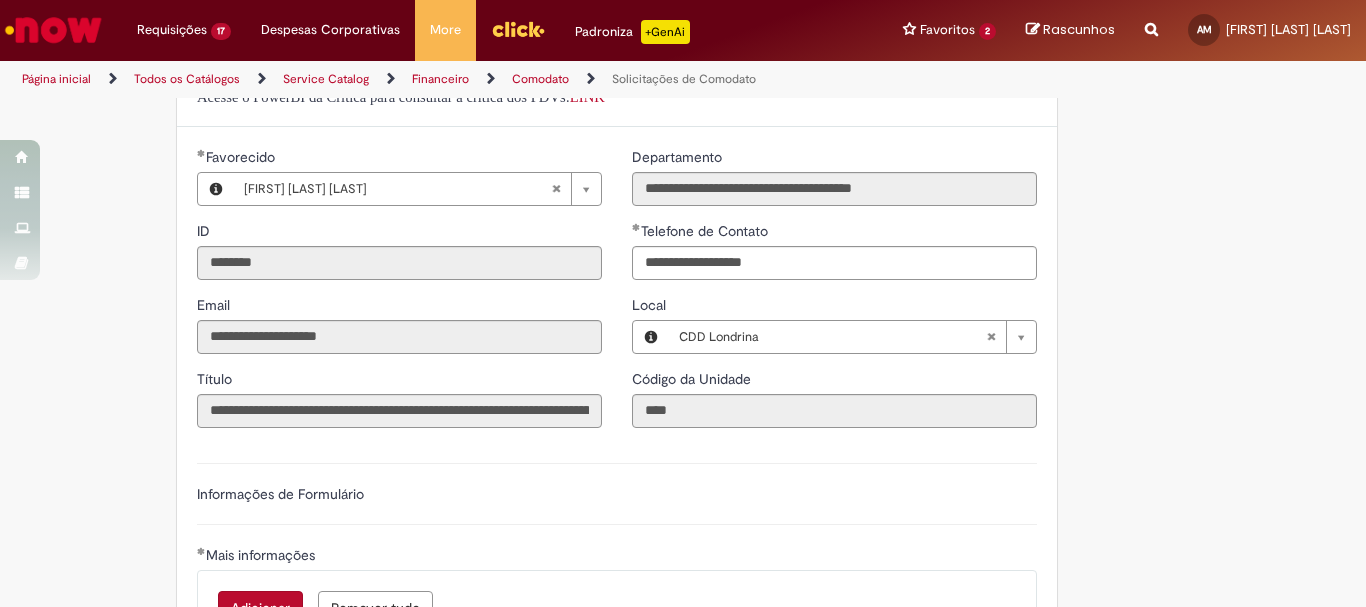 scroll, scrollTop: 0, scrollLeft: 0, axis: both 